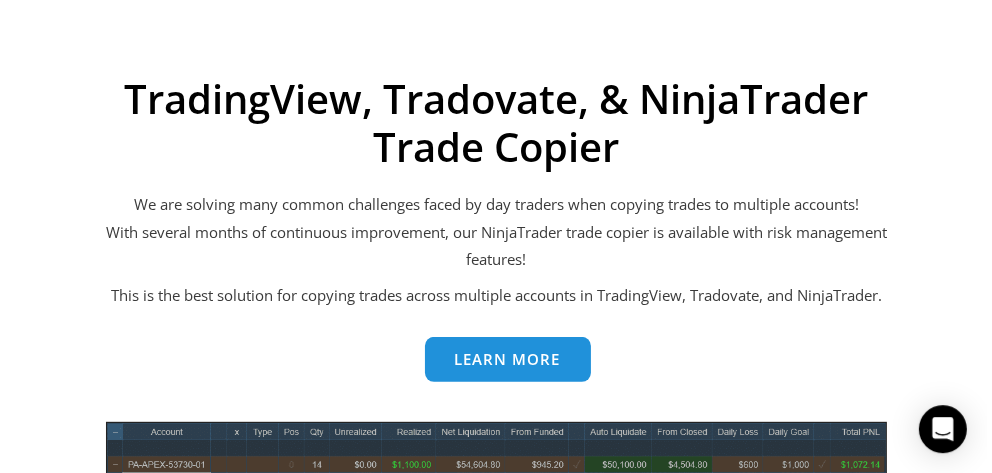 scroll, scrollTop: 749, scrollLeft: 0, axis: vertical 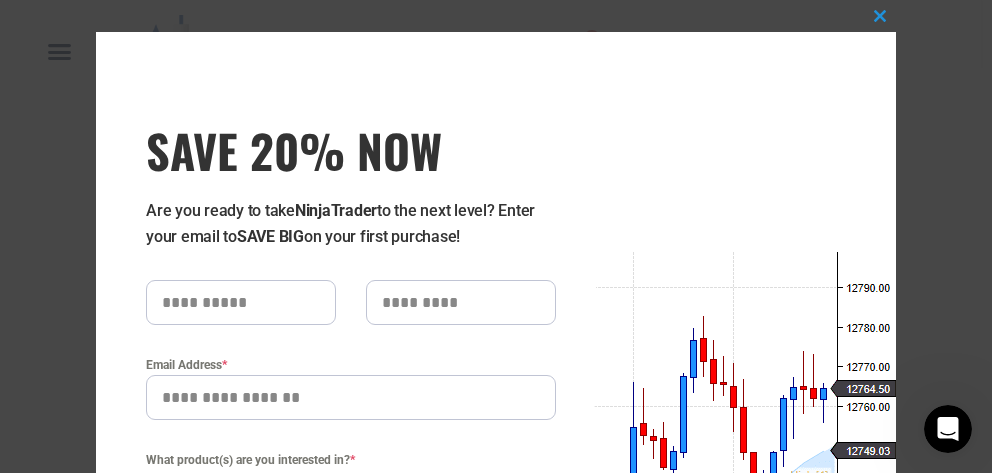 click at bounding box center [241, 302] 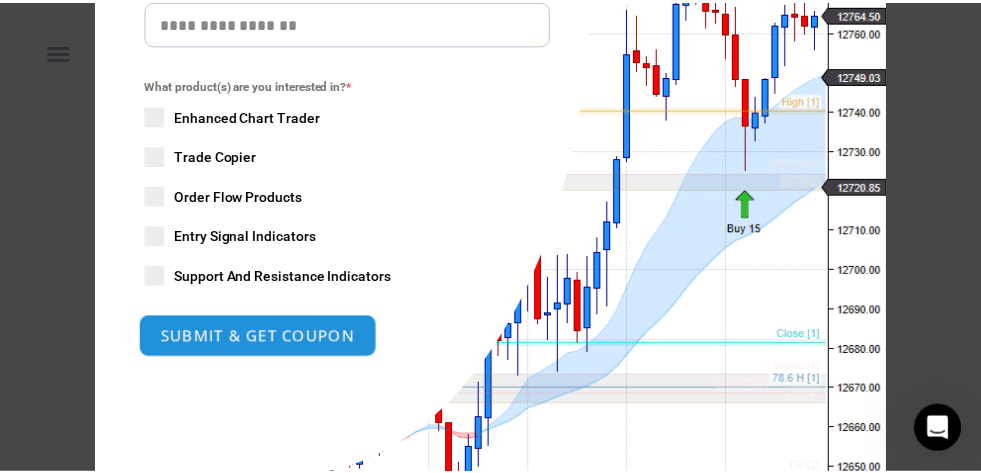 scroll, scrollTop: 496, scrollLeft: 0, axis: vertical 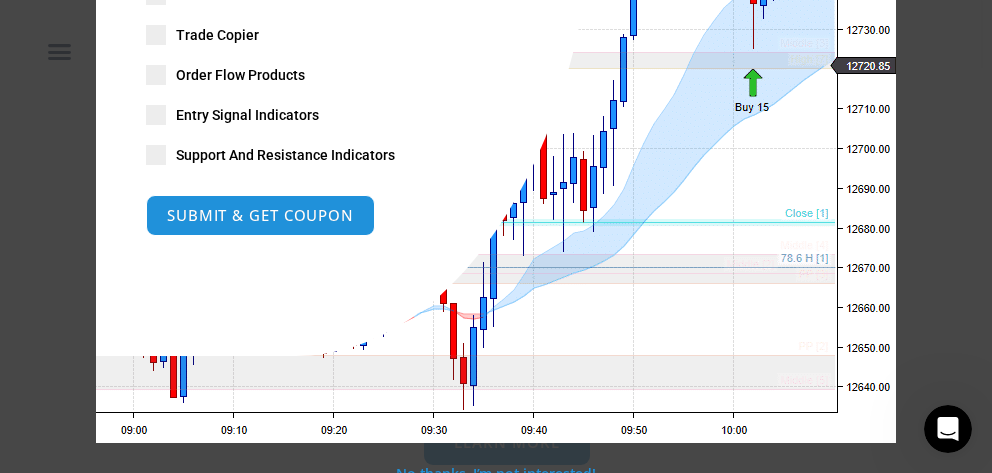 click on "Close this module   SAVE 20% NOW Are you ready to take  NinjaTrader  to the next level? Enter your email to  SAVE BIG  on your first purchase!   Email Address  * What product(s) are you interested in?  * Enhanced Chart Trader Trade Copier Order Flow Products Entry Signal Indicators Support And Resistance Indicators SUBMIT & GET COUPON Please do not fill in this field.    No thanks, I’m not interested!" at bounding box center (496, 236) 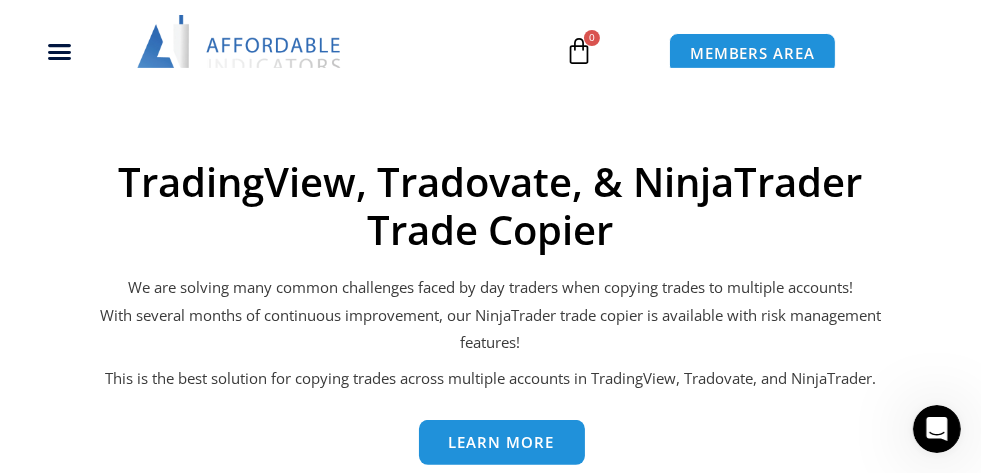 click on "Premium Solutions - Unlocking the Potential in NinjaTrader           NinjaTrader Indicators  To The Next Level                 Our Products                             Get Started                                          Products                                           Programming                                           Profits                                                                                              TradingView, Tradovate, & NinjaTrader Trade Copier           We are solving many common challenges faced by day traders when copying trades to multiple accounts! With several months of continuous improvement, our NinjaTrader trade copier is available with risk management features!   This is the best solution for copying trades across multiple accounts in TradingView, Tradovate, and NinjaTrader.                 Learn more                           See What Customers Say About Our NinjaTrader Indicators" at bounding box center [490, 2344] 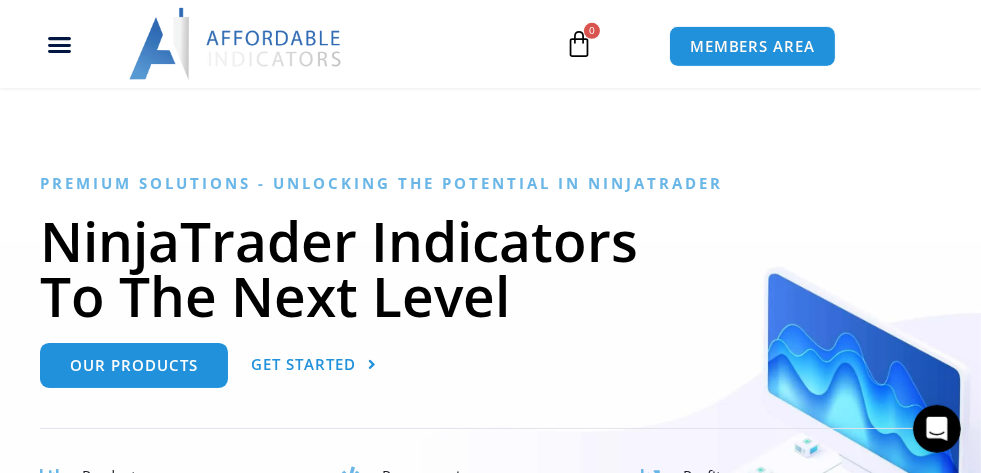 scroll, scrollTop: 108, scrollLeft: 0, axis: vertical 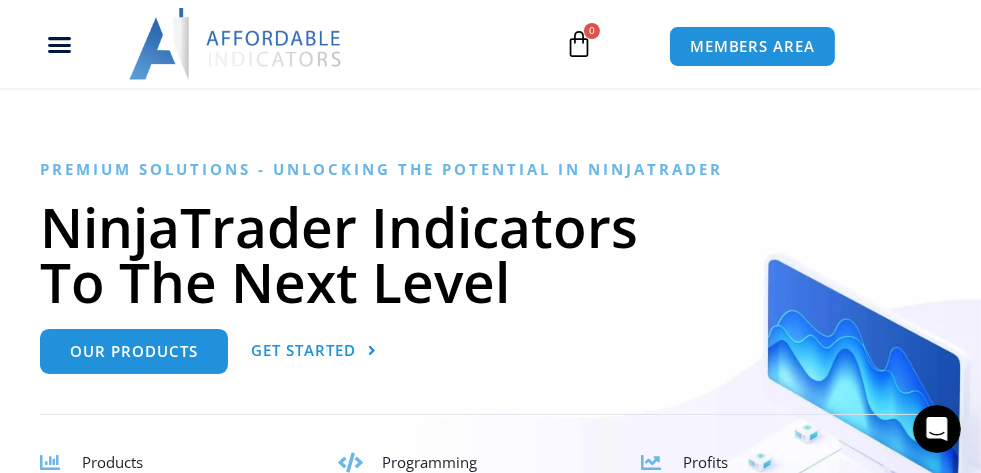 click 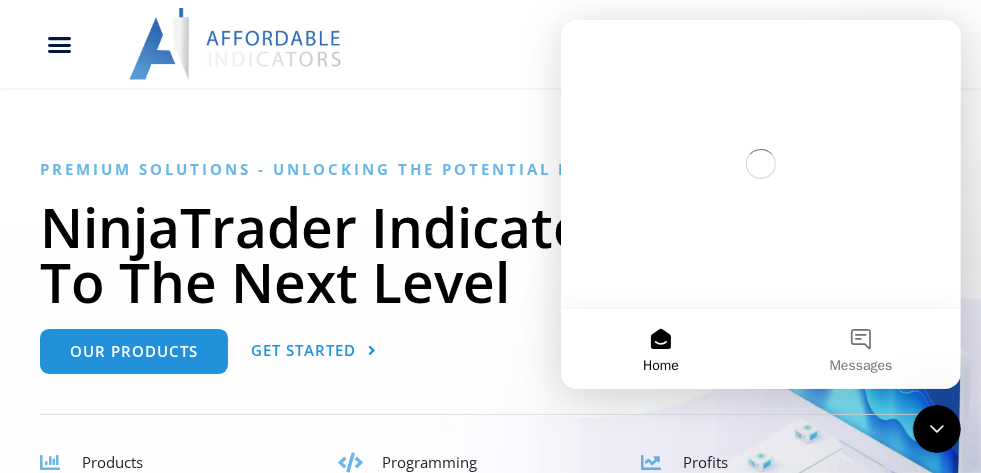 scroll, scrollTop: 0, scrollLeft: 0, axis: both 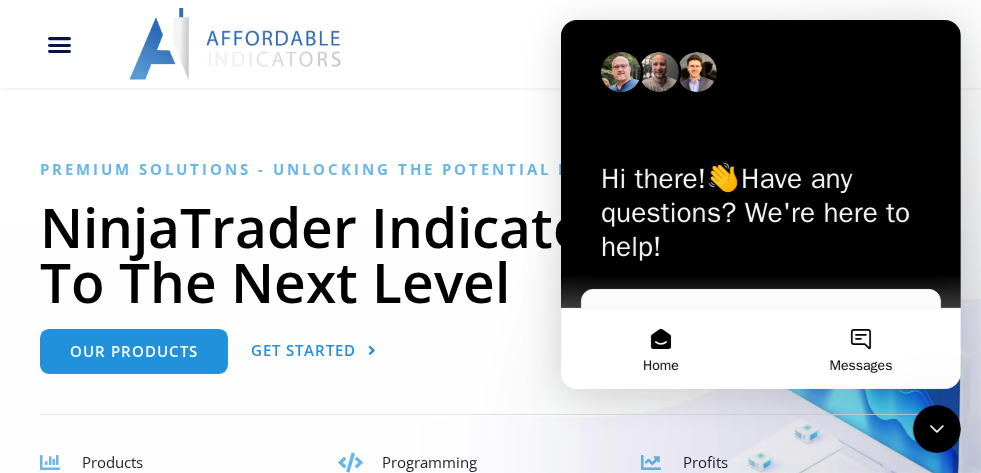 click on "Messages" at bounding box center [860, 349] 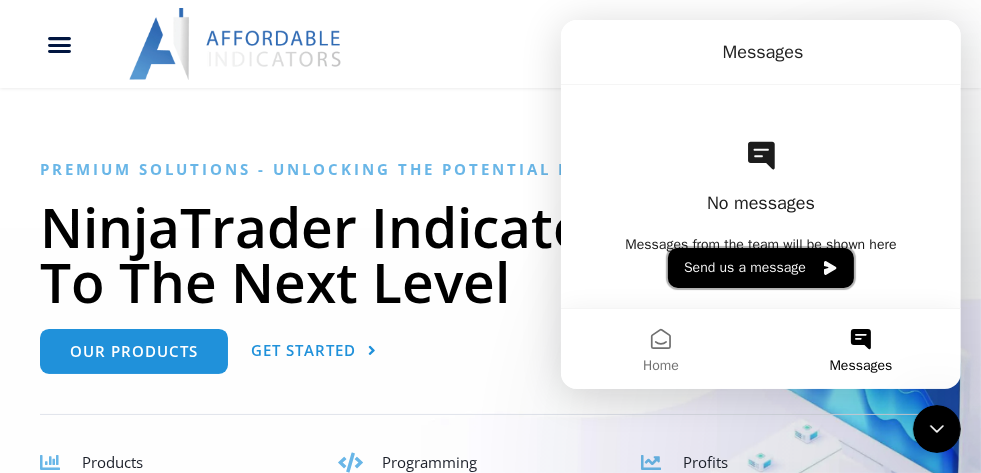 click on "Send us a message" at bounding box center [760, 268] 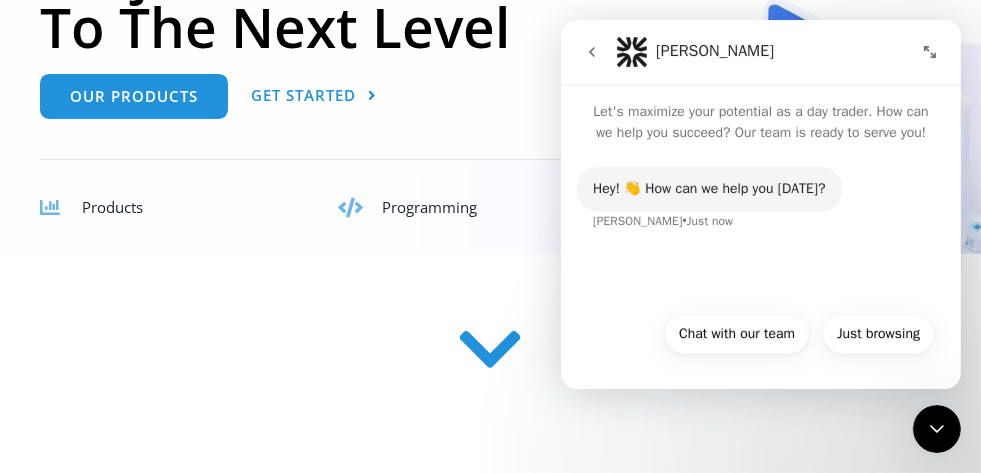scroll, scrollTop: 434, scrollLeft: 0, axis: vertical 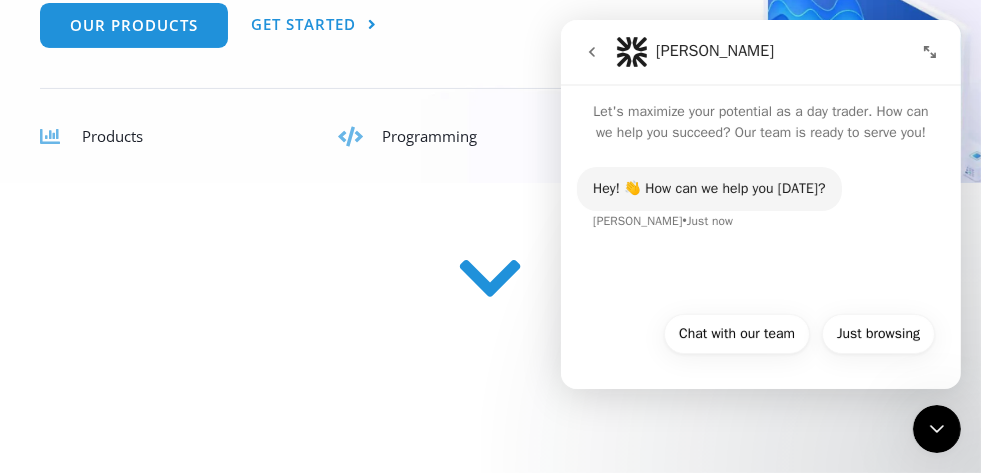 click on "Hey! 👋 How can we help you today? Solomon  •  Just now" at bounding box center [760, 222] 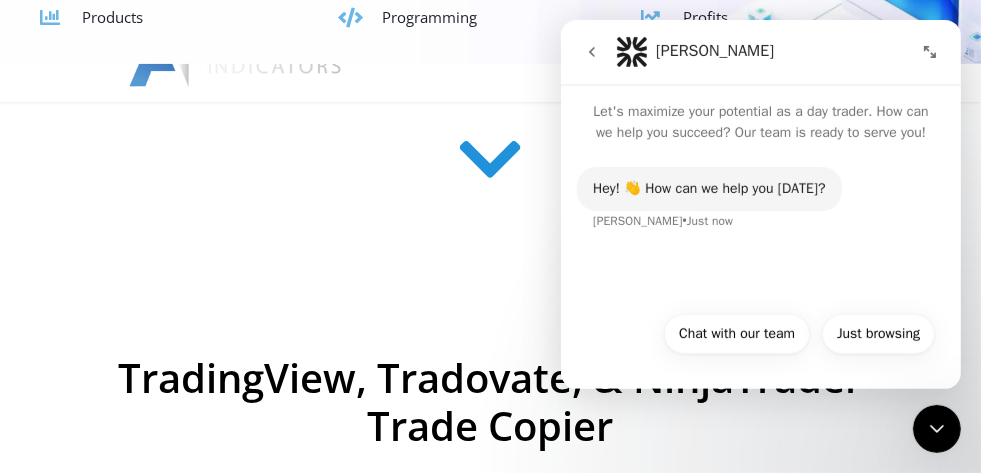 scroll, scrollTop: 542, scrollLeft: 0, axis: vertical 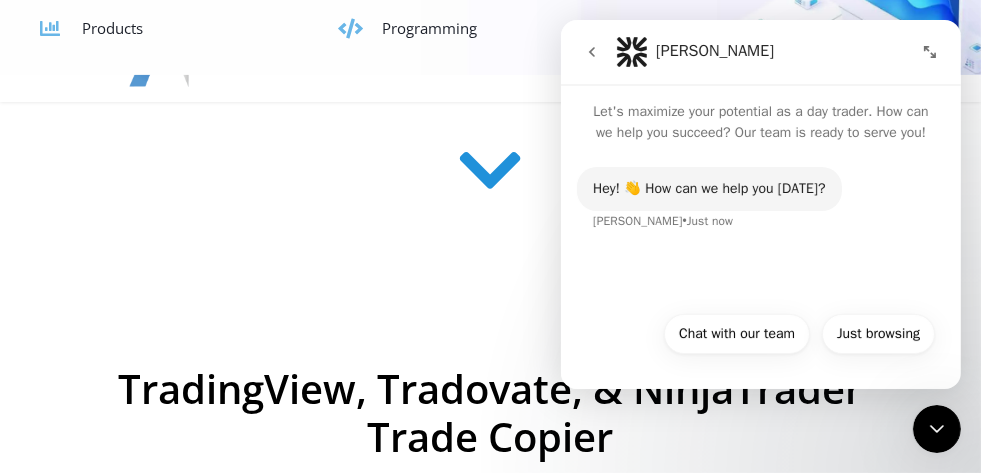 click on "Hey! 👋 How can we help you today? Solomon  •  Just now" at bounding box center (760, 211) 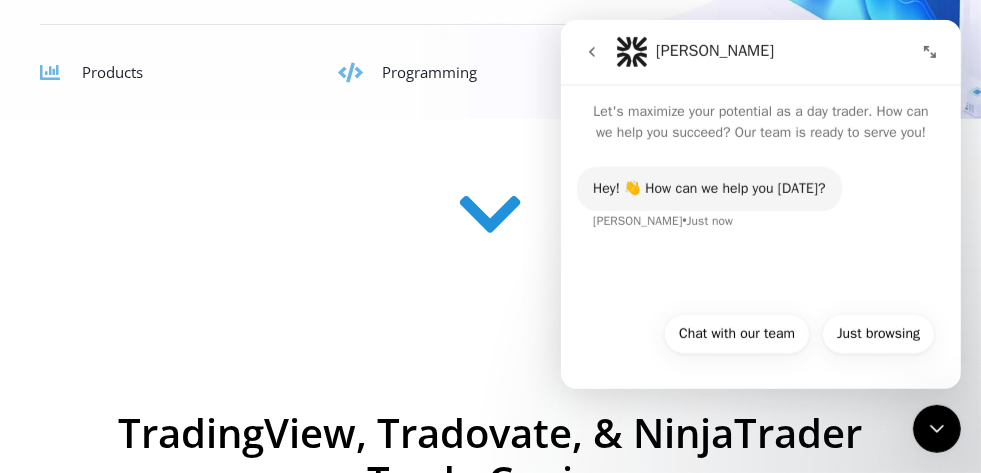 scroll, scrollTop: 434, scrollLeft: 0, axis: vertical 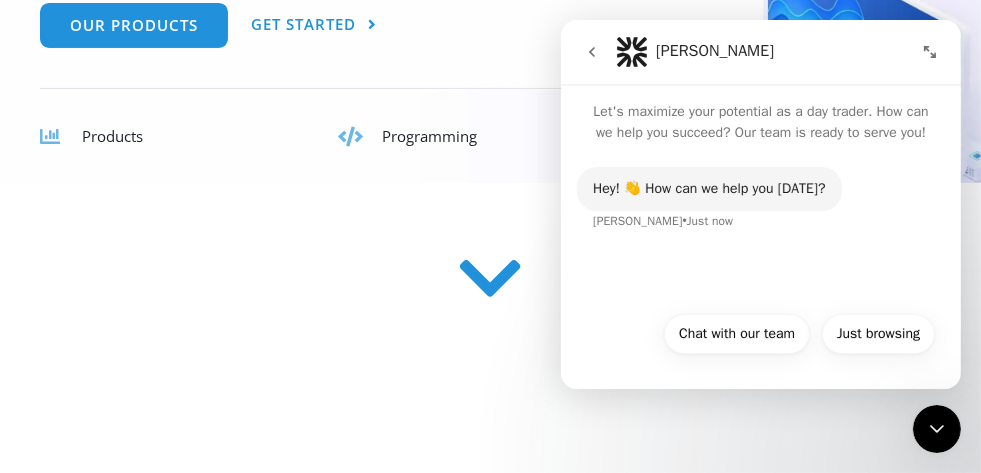 click on "Hey! 👋 How can we help you today? Solomon  •  Just now" at bounding box center (760, 222) 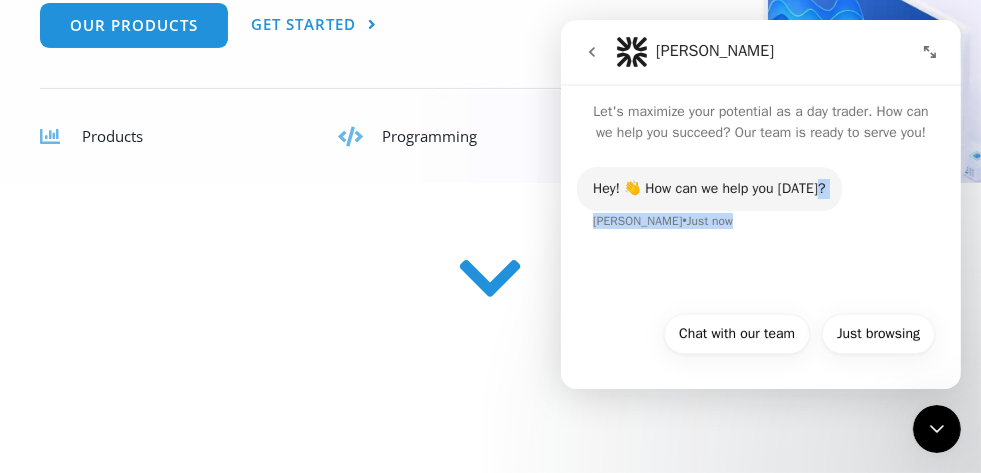 drag, startPoint x: 827, startPoint y: 166, endPoint x: 839, endPoint y: 176, distance: 15.6205 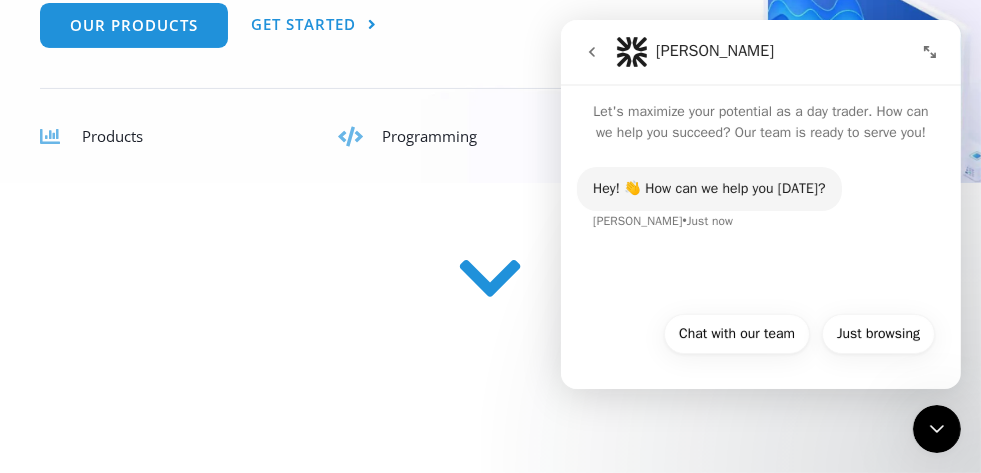 drag, startPoint x: 848, startPoint y: 277, endPoint x: 843, endPoint y: 287, distance: 11.18034 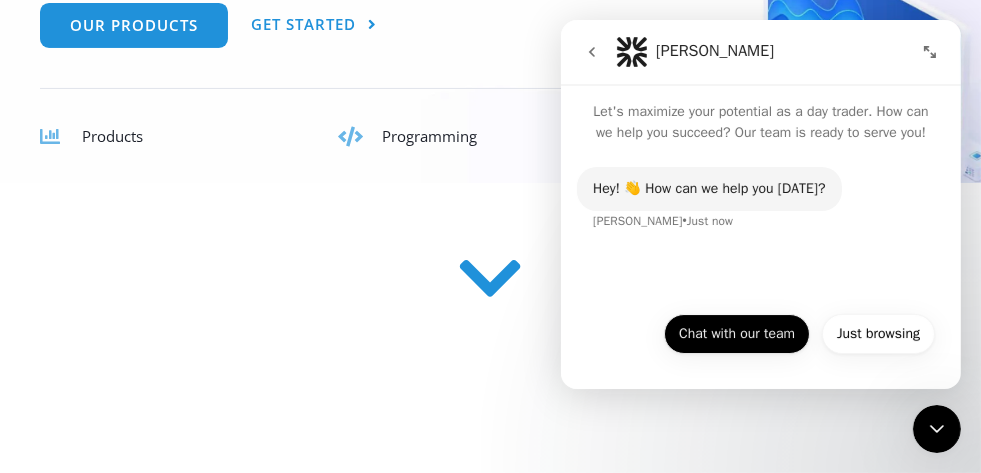 click on "Chat with our team" at bounding box center [736, 334] 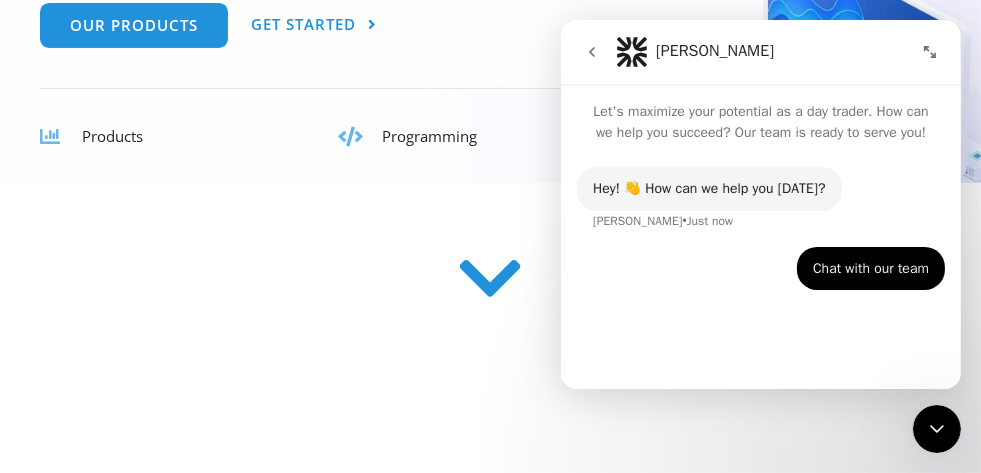 click on "Chat with our team  •  Just now" at bounding box center (760, 281) 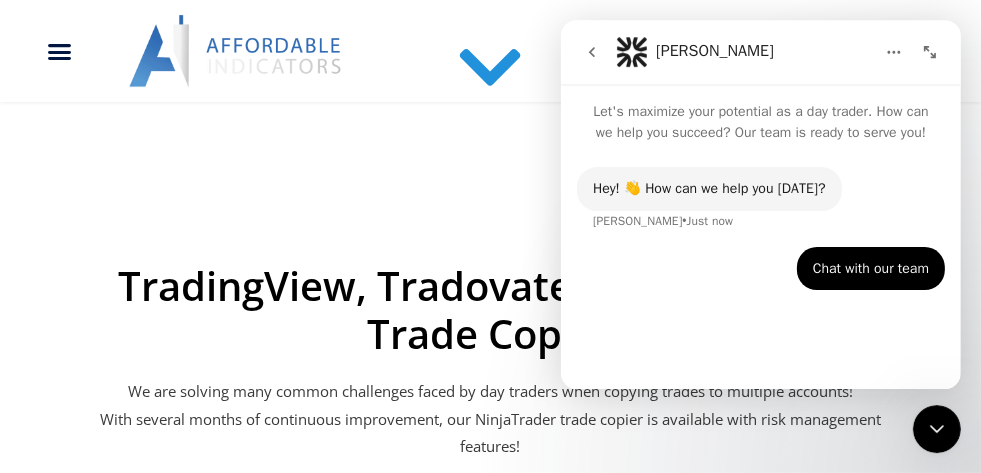 scroll, scrollTop: 651, scrollLeft: 0, axis: vertical 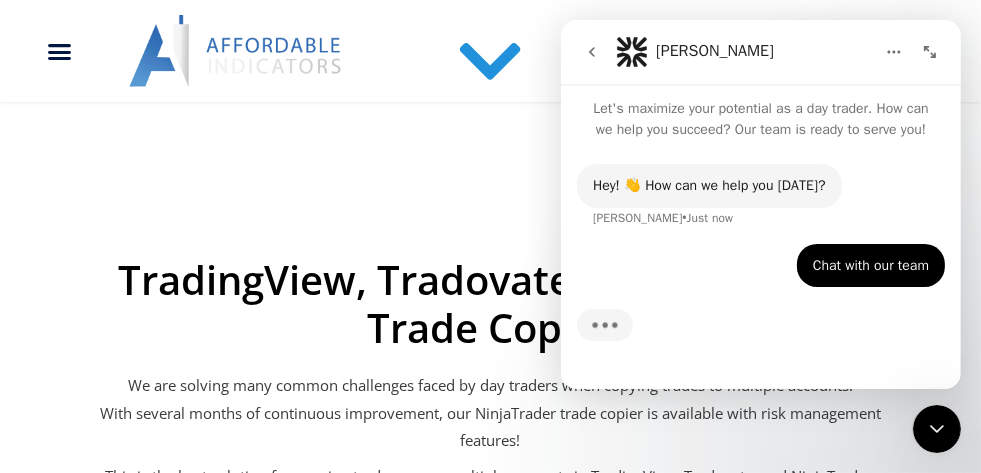 click on "Typing" at bounding box center (760, 337) 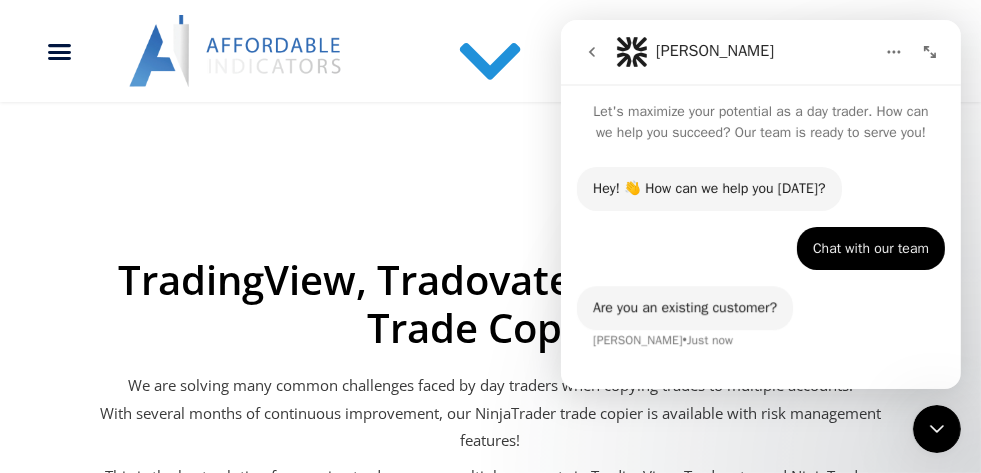 scroll, scrollTop: 1, scrollLeft: 0, axis: vertical 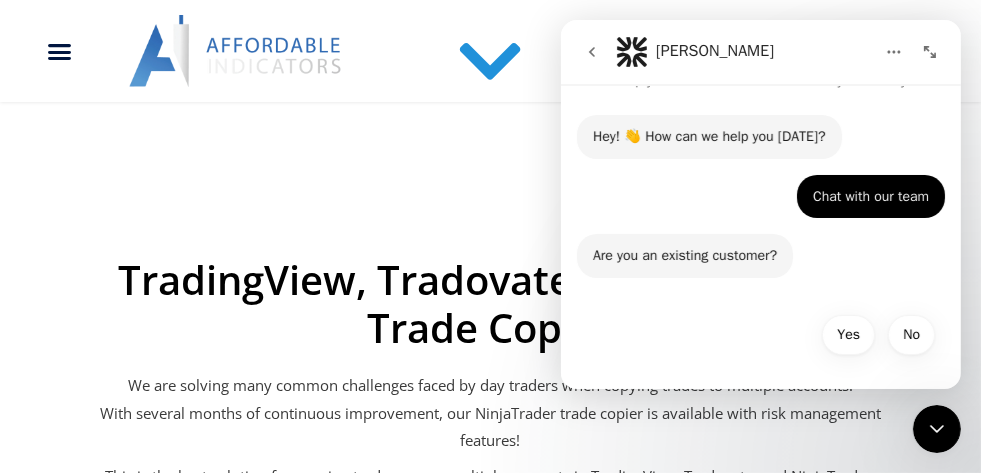 click on "Yes" at bounding box center [847, 335] 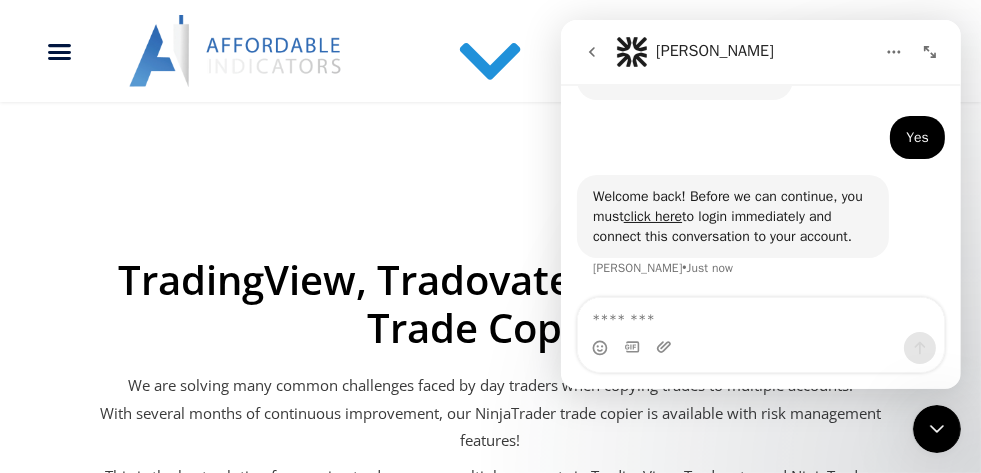 scroll, scrollTop: 230, scrollLeft: 0, axis: vertical 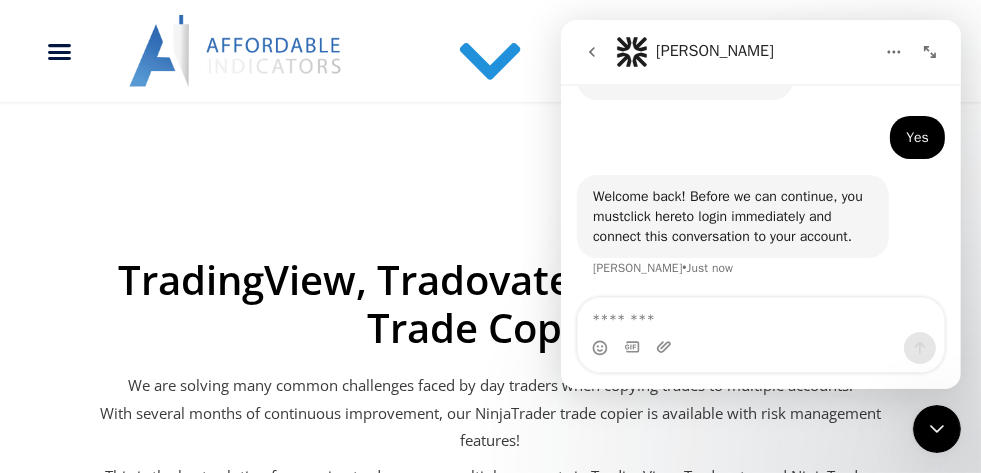click on "click here" at bounding box center [652, 216] 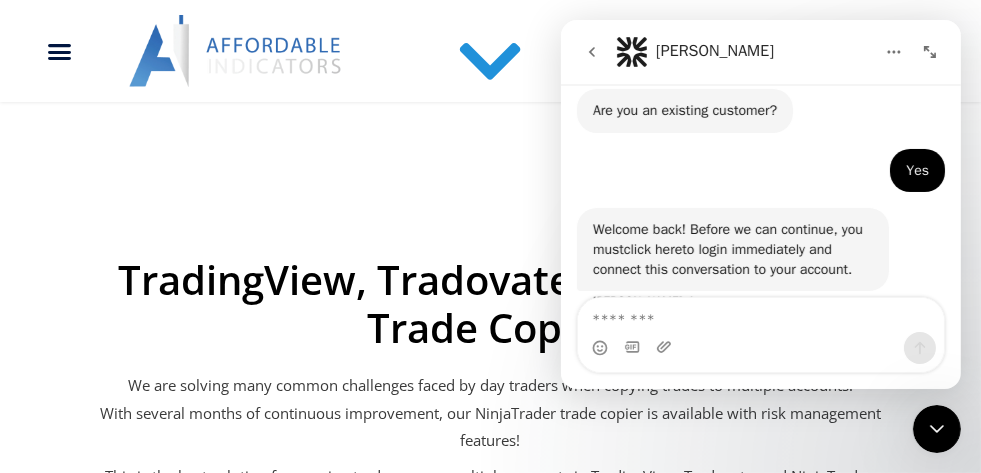 scroll, scrollTop: 205, scrollLeft: 0, axis: vertical 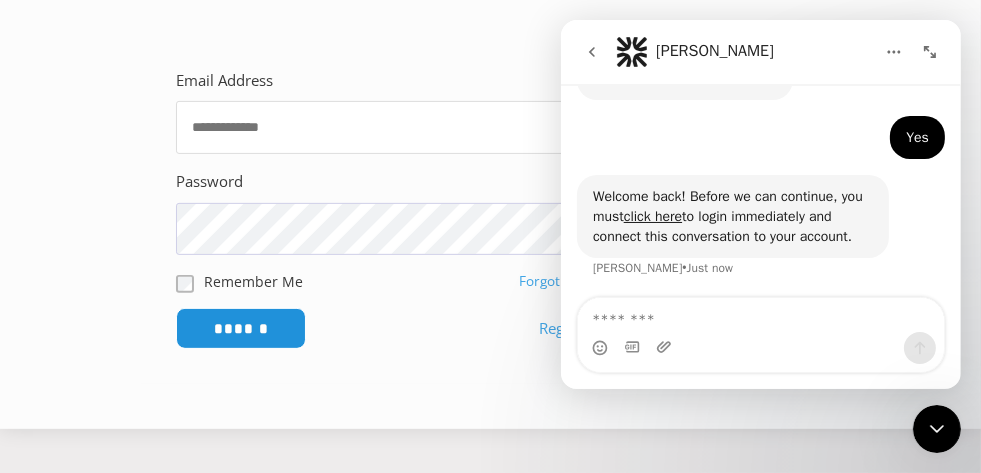 click on "Email Address" at bounding box center [403, 127] 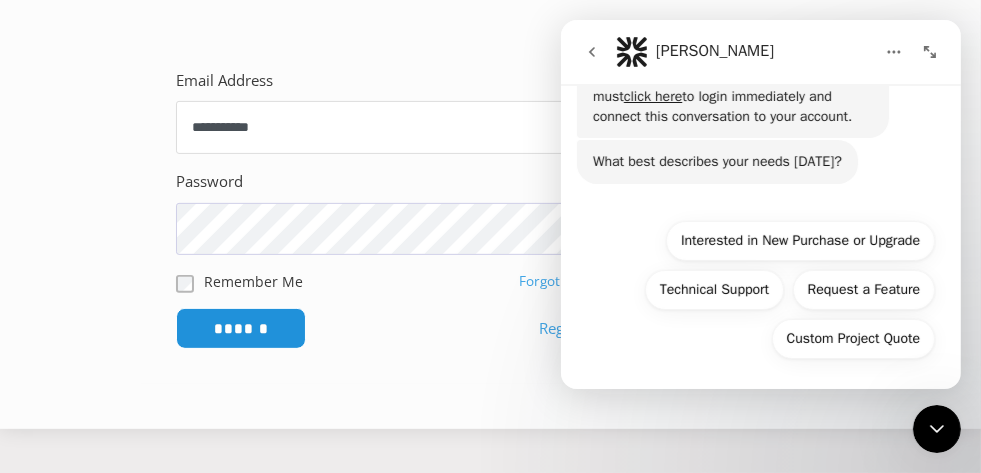 scroll, scrollTop: 351, scrollLeft: 0, axis: vertical 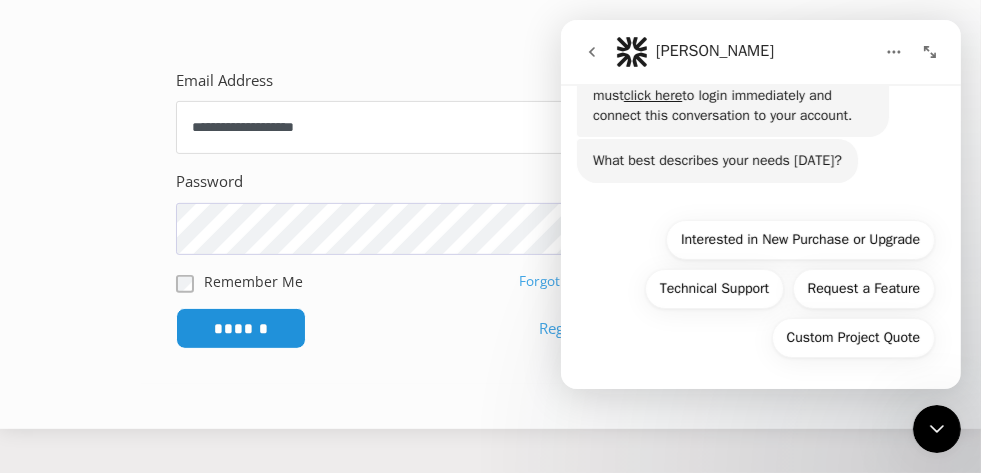 type on "**********" 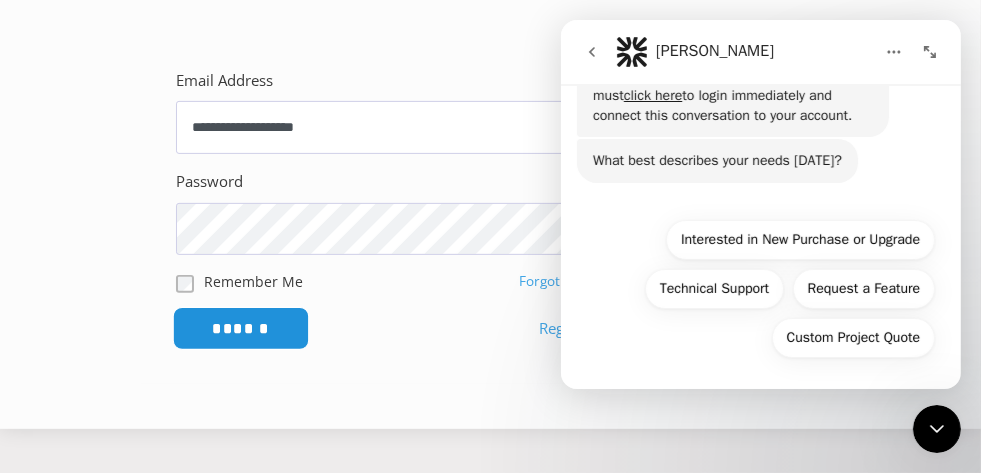 click on "******" at bounding box center [241, 328] 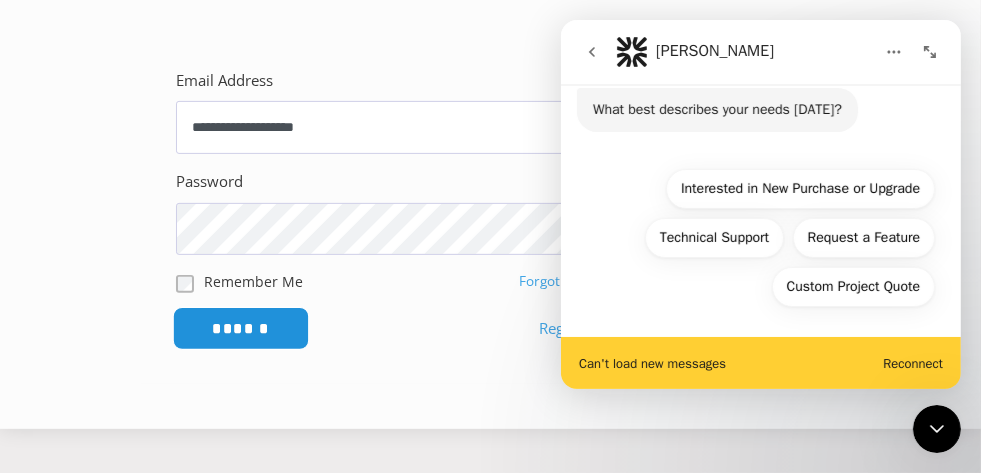 scroll, scrollTop: 403, scrollLeft: 0, axis: vertical 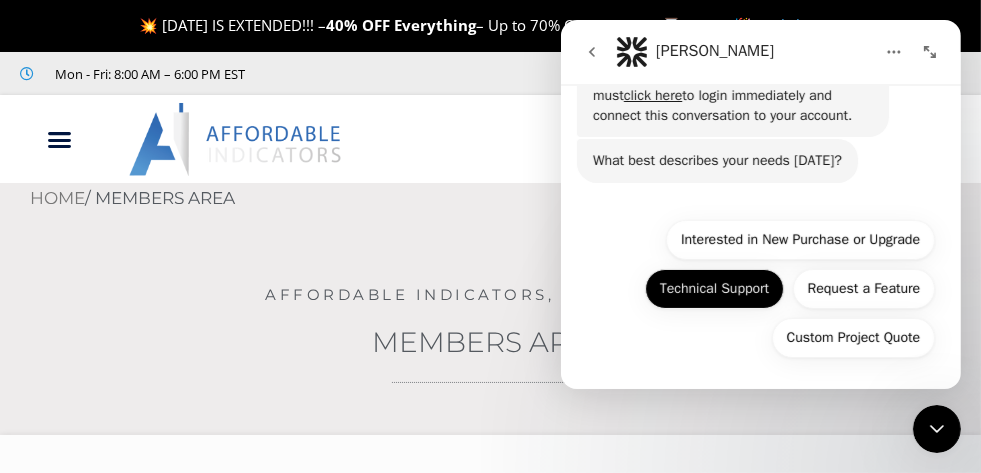 click on "Technical Support" at bounding box center (713, 289) 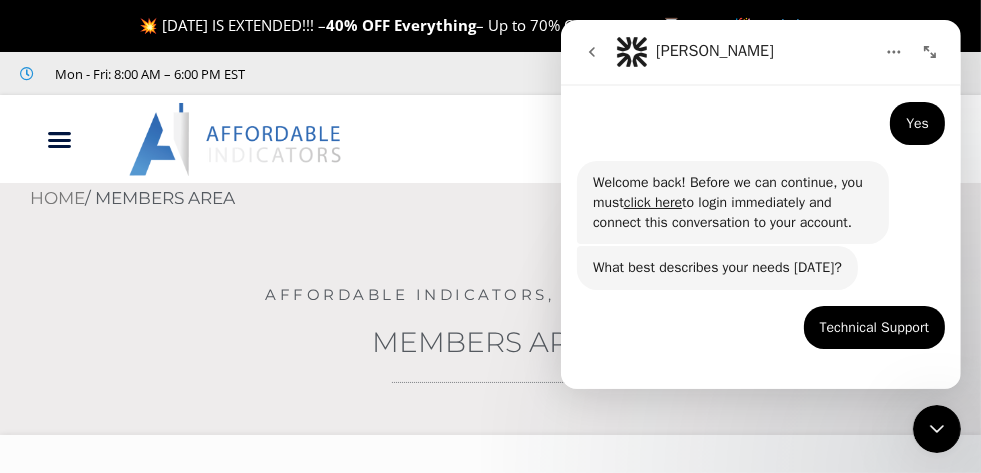 scroll, scrollTop: 309, scrollLeft: 0, axis: vertical 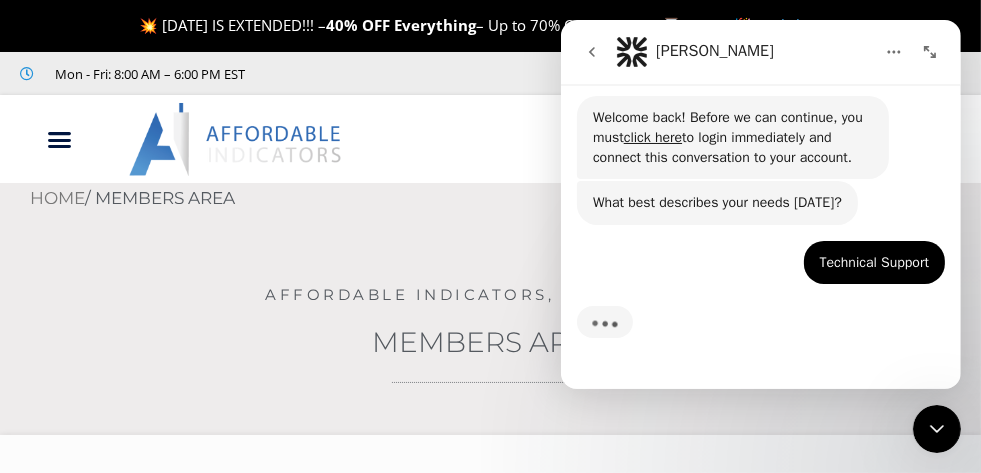 click on "Typing" at bounding box center [760, 334] 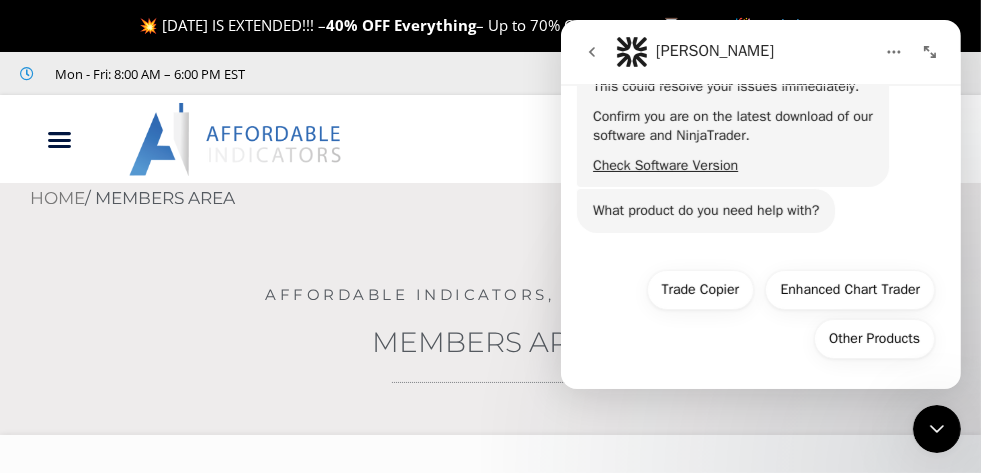 scroll, scrollTop: 575, scrollLeft: 0, axis: vertical 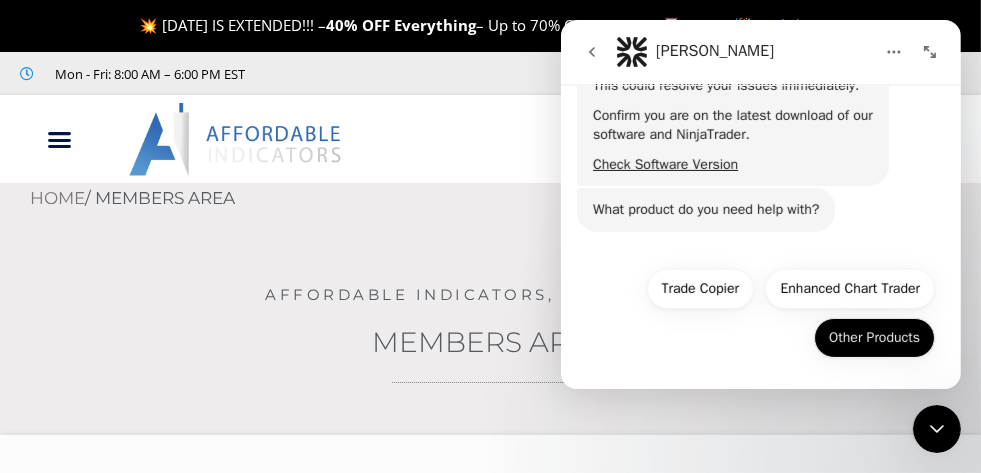 click on "Other Products" at bounding box center (873, 338) 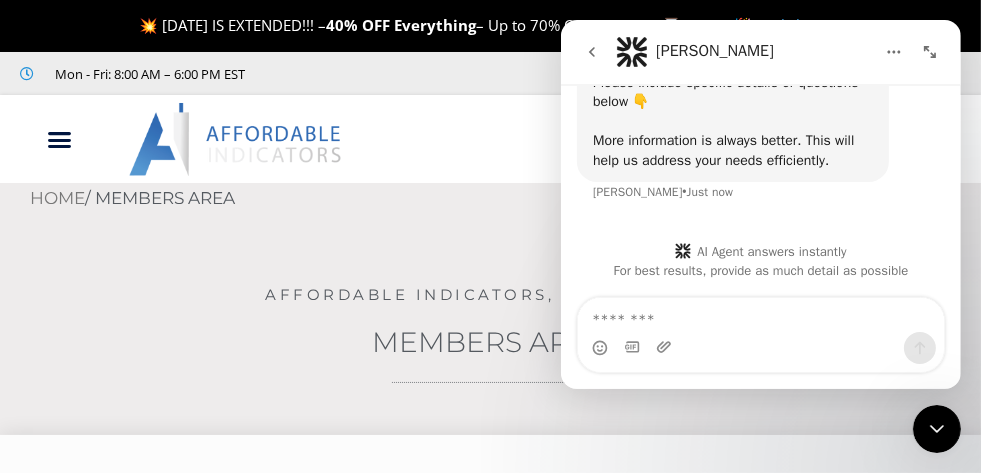 scroll, scrollTop: 823, scrollLeft: 0, axis: vertical 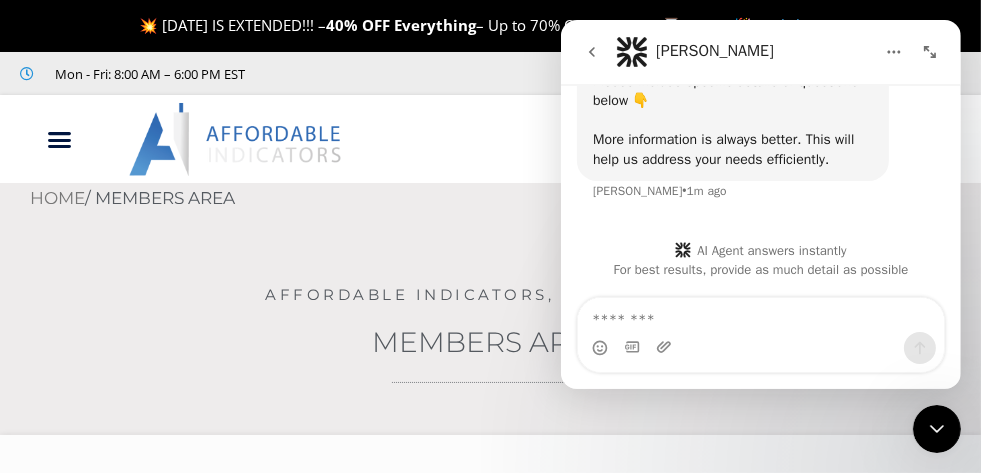 click at bounding box center [760, 348] 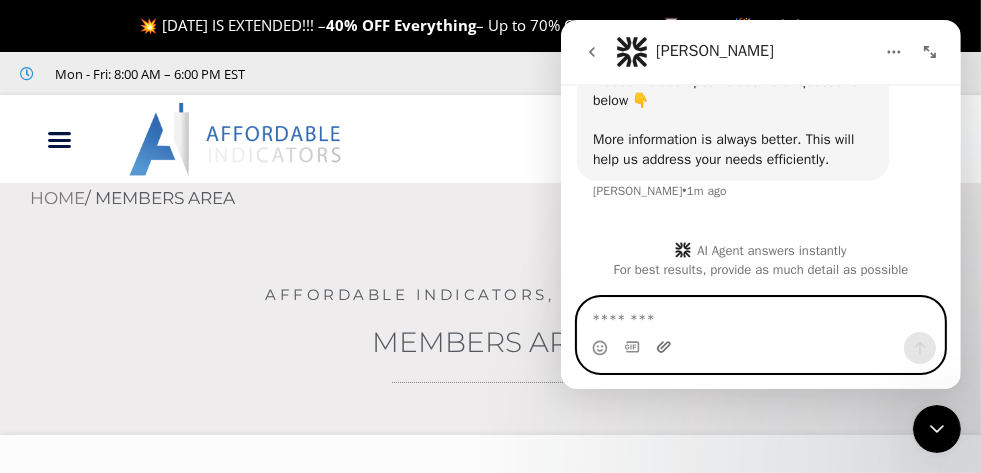 click 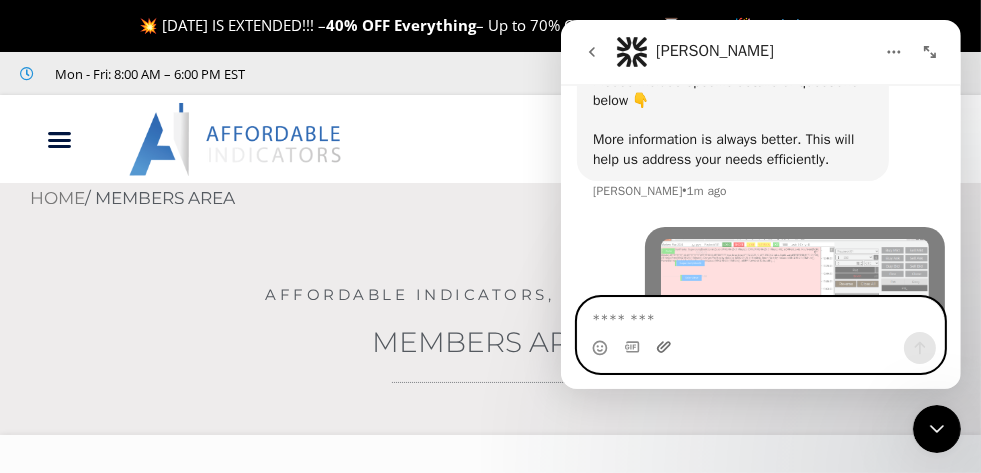 scroll, scrollTop: 1059, scrollLeft: 0, axis: vertical 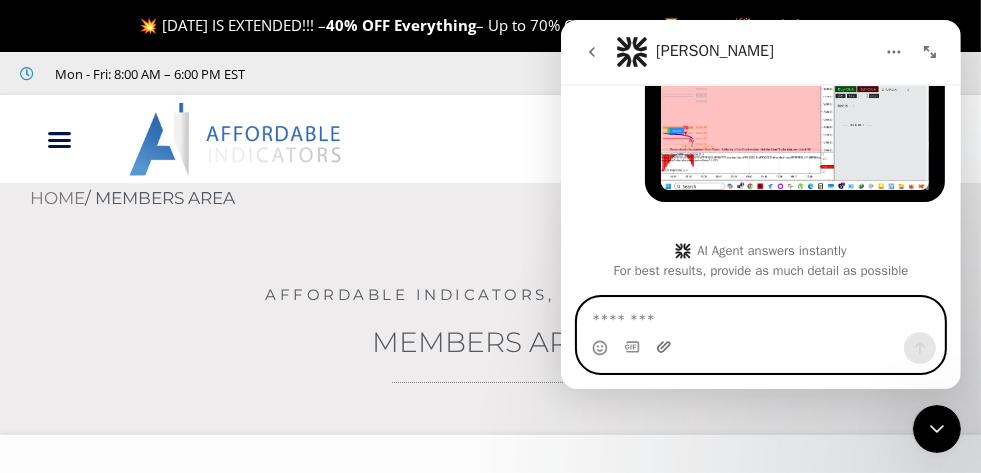 click 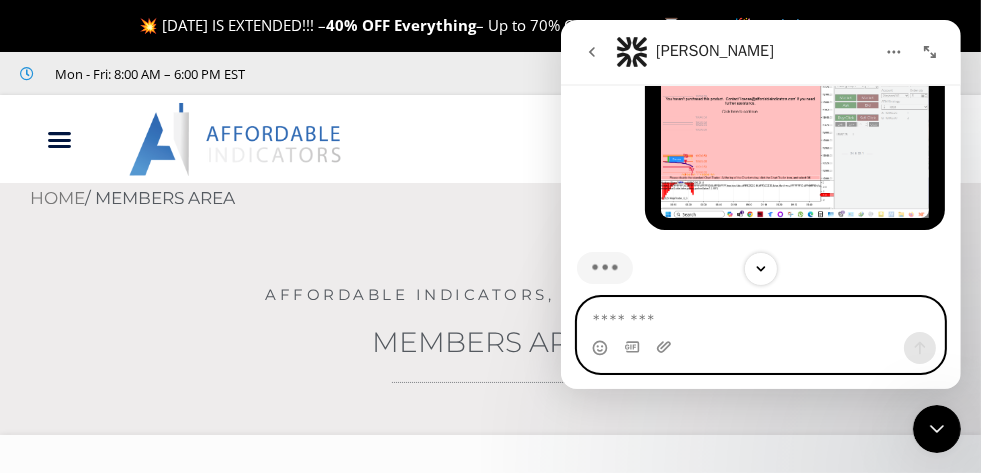 scroll, scrollTop: 1270, scrollLeft: 0, axis: vertical 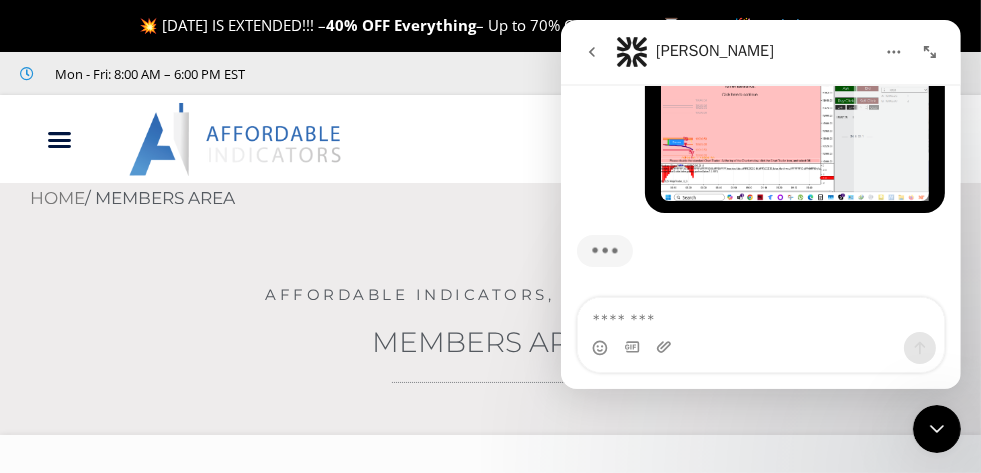 click at bounding box center (760, 348) 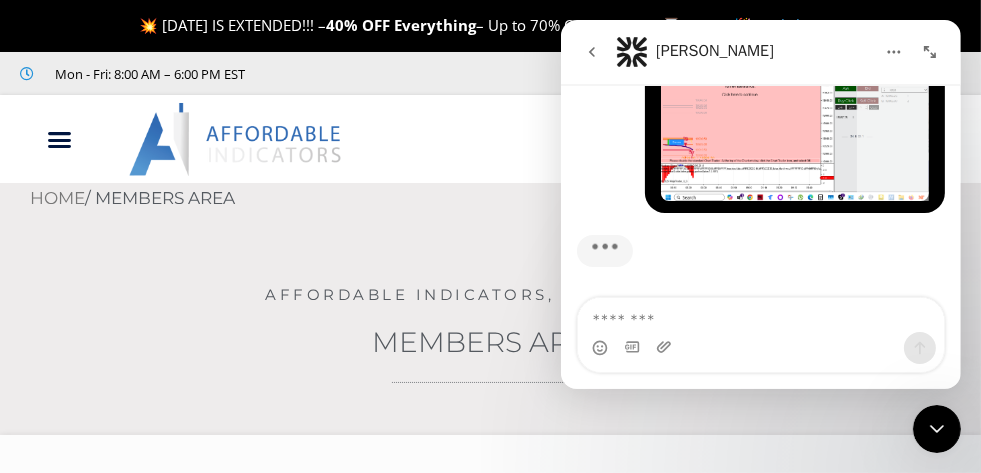 scroll, scrollTop: 1260, scrollLeft: 0, axis: vertical 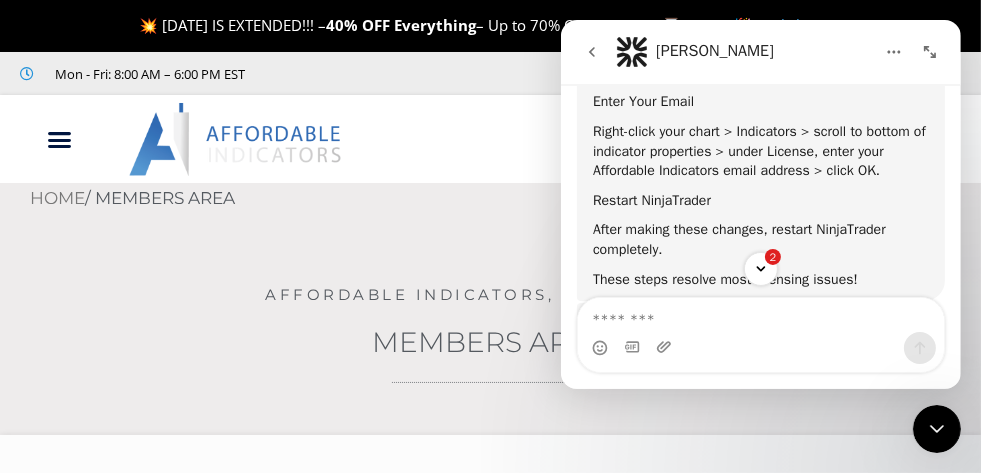 click at bounding box center [760, 348] 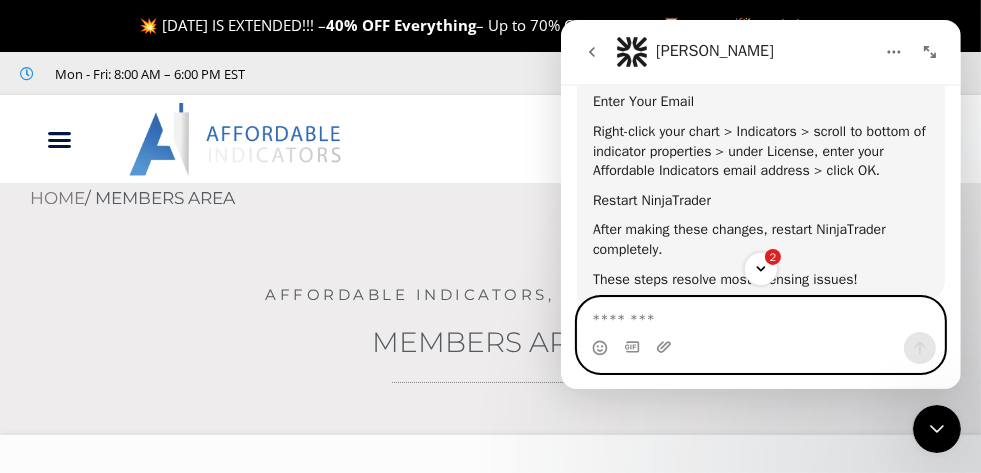 click at bounding box center (760, 315) 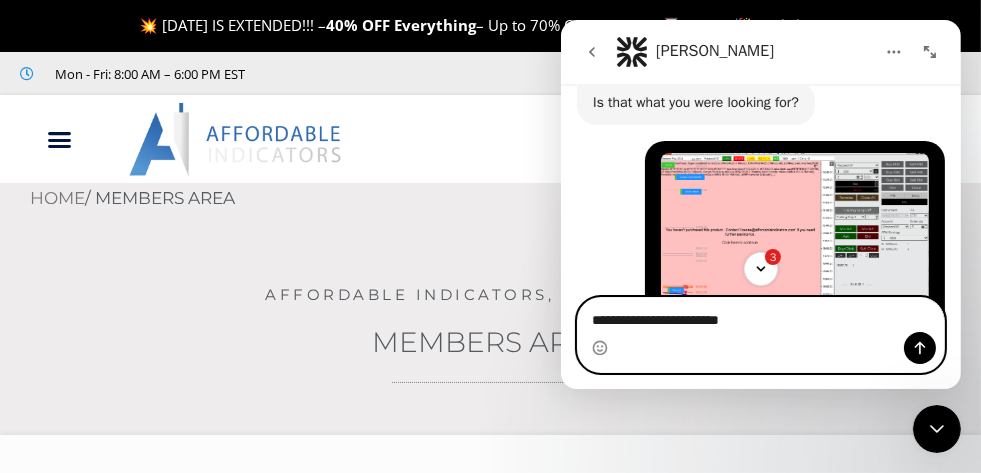 scroll, scrollTop: 0, scrollLeft: 0, axis: both 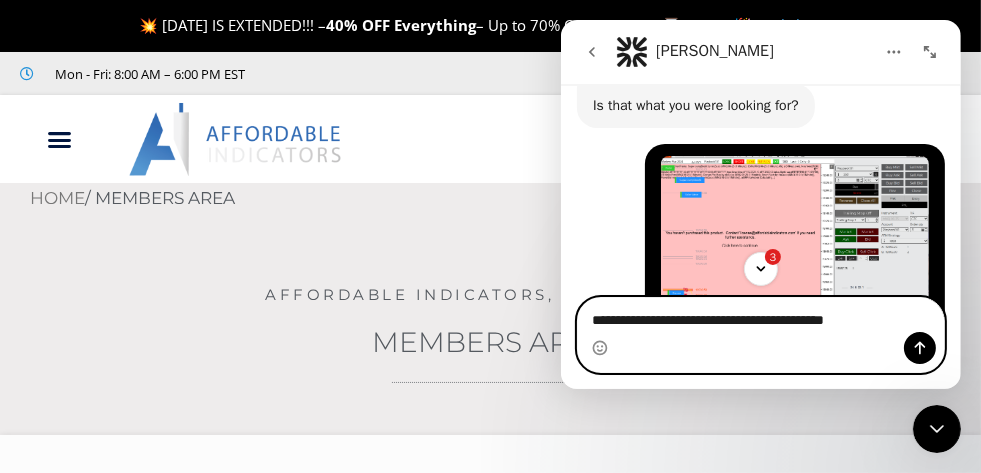 type on "**********" 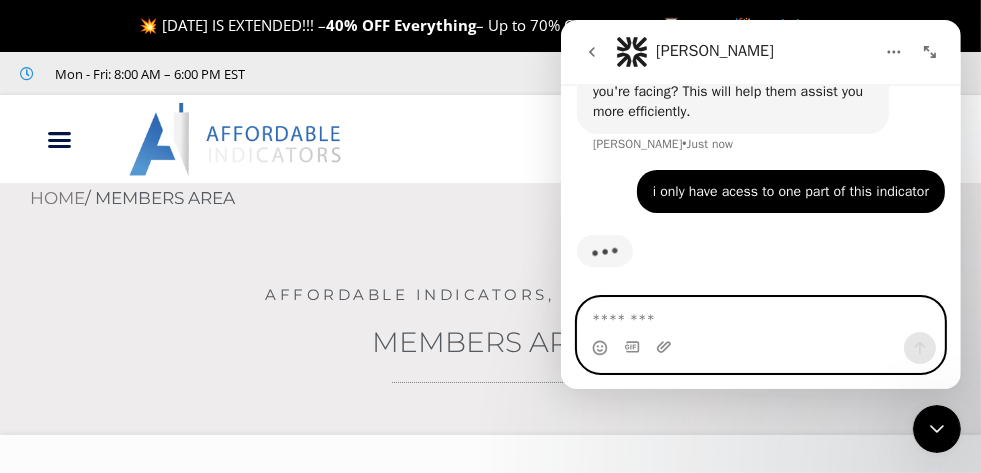 scroll, scrollTop: 2004, scrollLeft: 0, axis: vertical 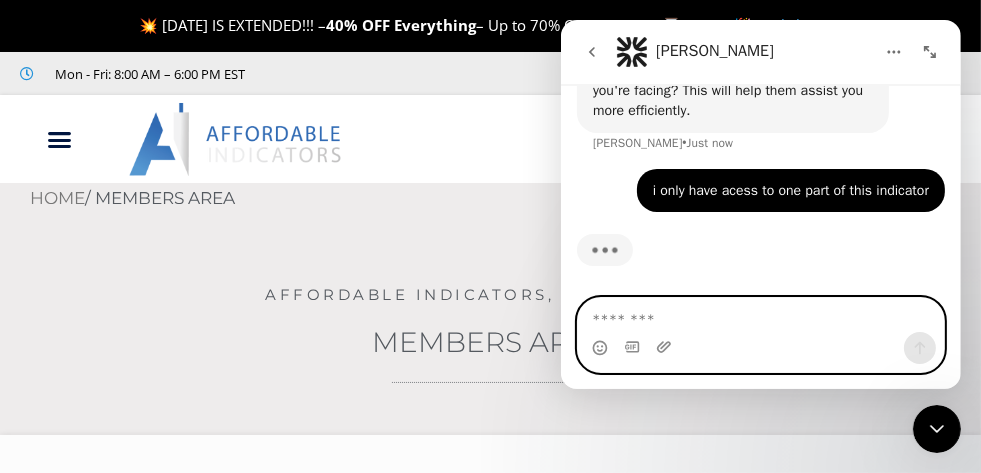 click at bounding box center [760, 315] 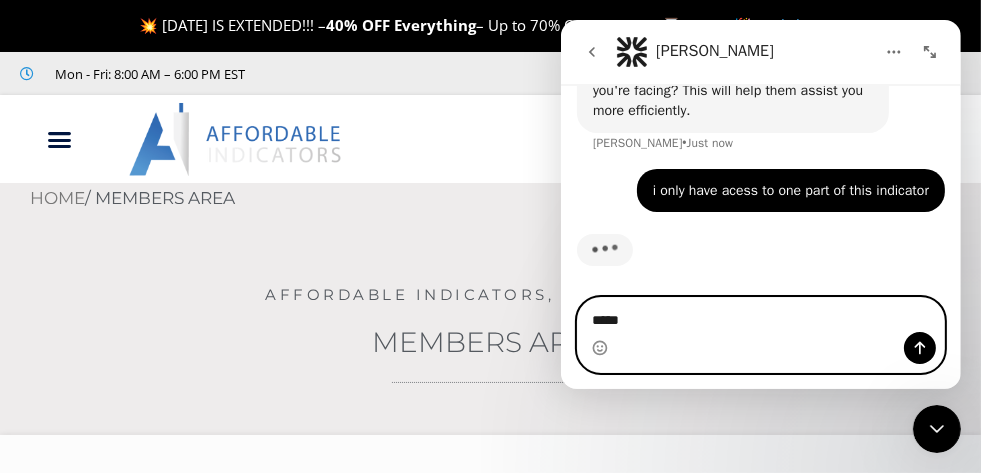 type on "******" 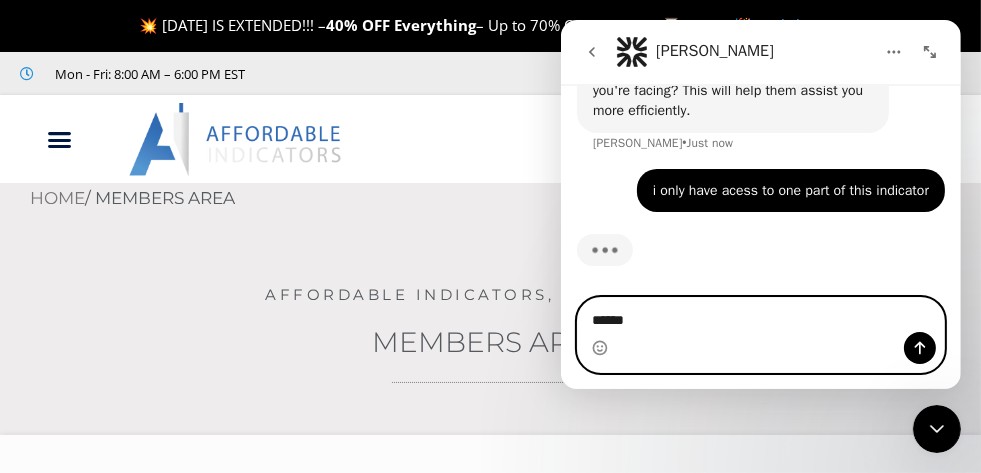 type 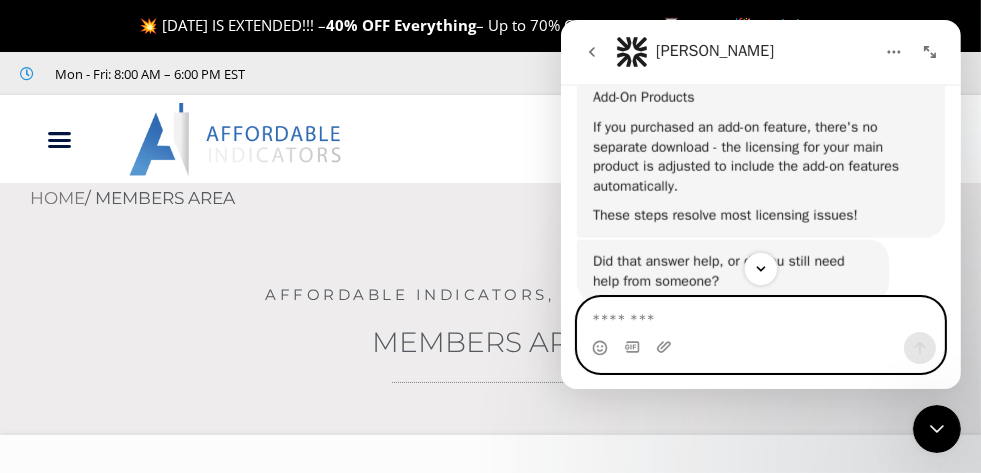 scroll, scrollTop: 2545, scrollLeft: 0, axis: vertical 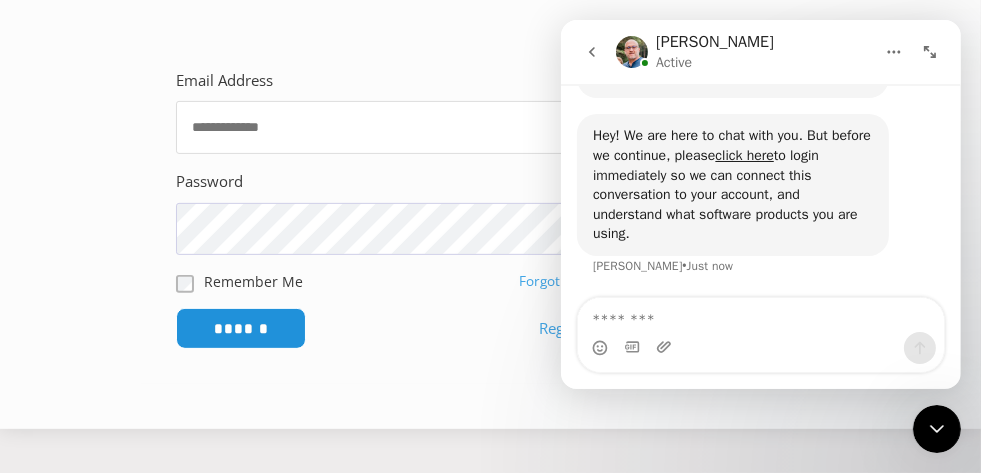 click on "Email Address" at bounding box center (403, 127) 